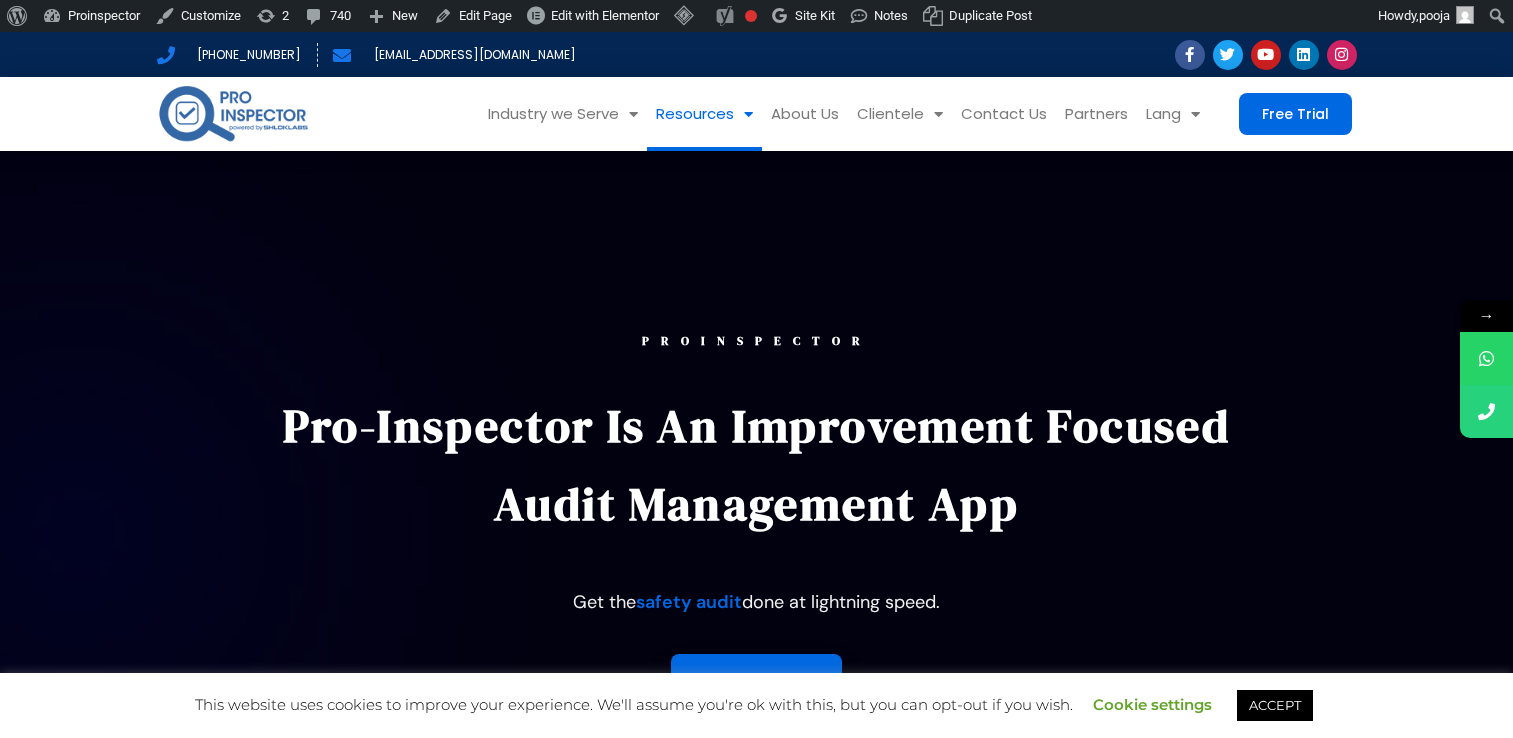 scroll, scrollTop: 0, scrollLeft: 0, axis: both 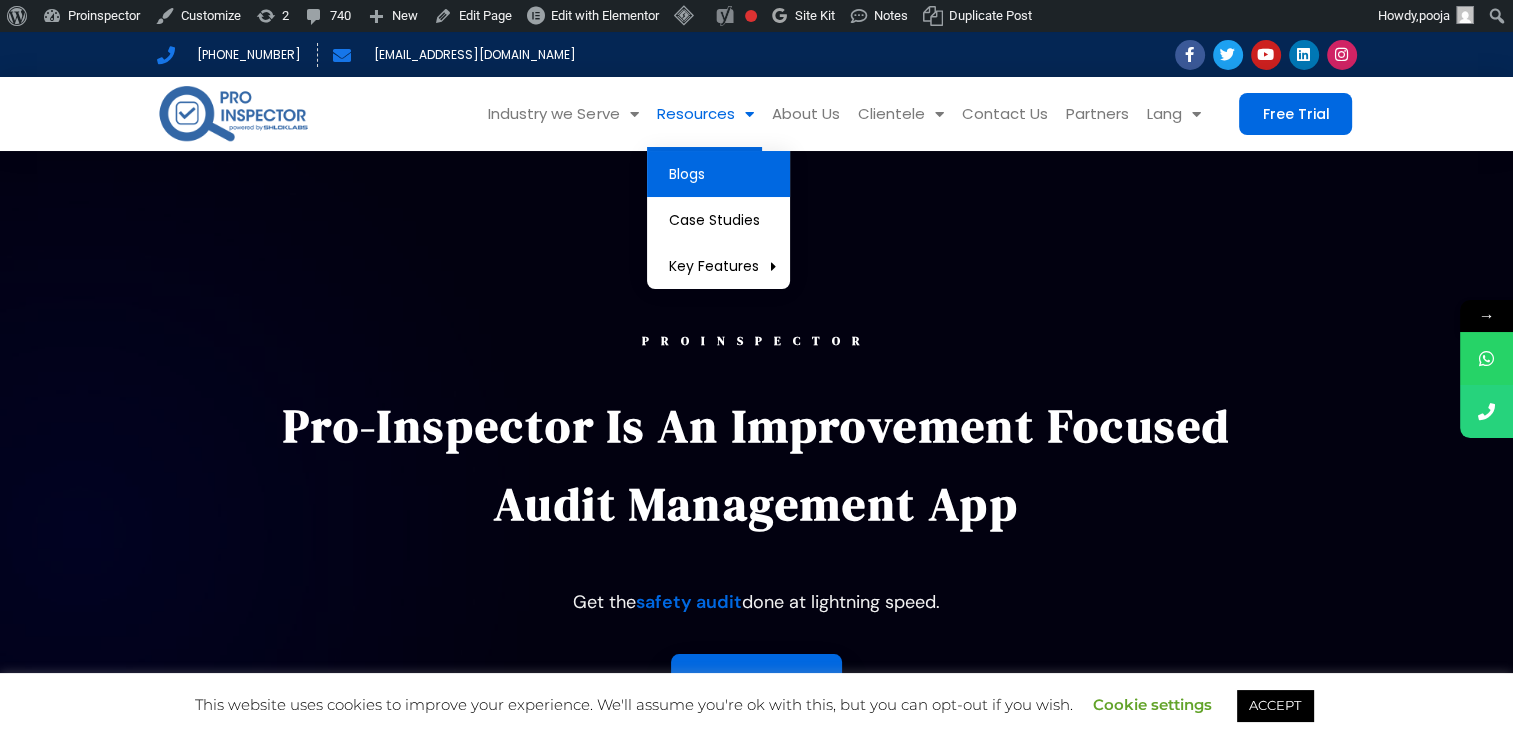 click on "Blogs" 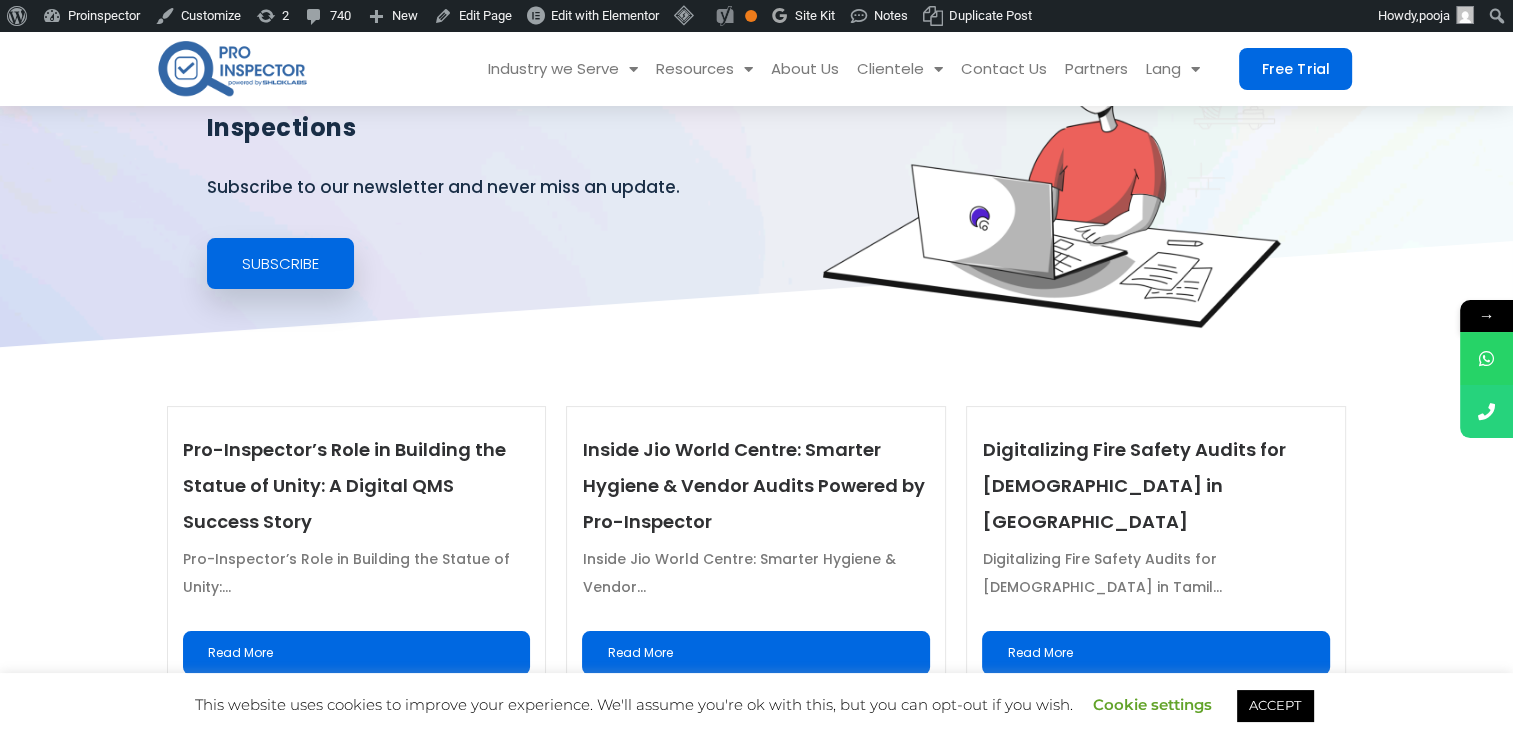 scroll, scrollTop: 400, scrollLeft: 0, axis: vertical 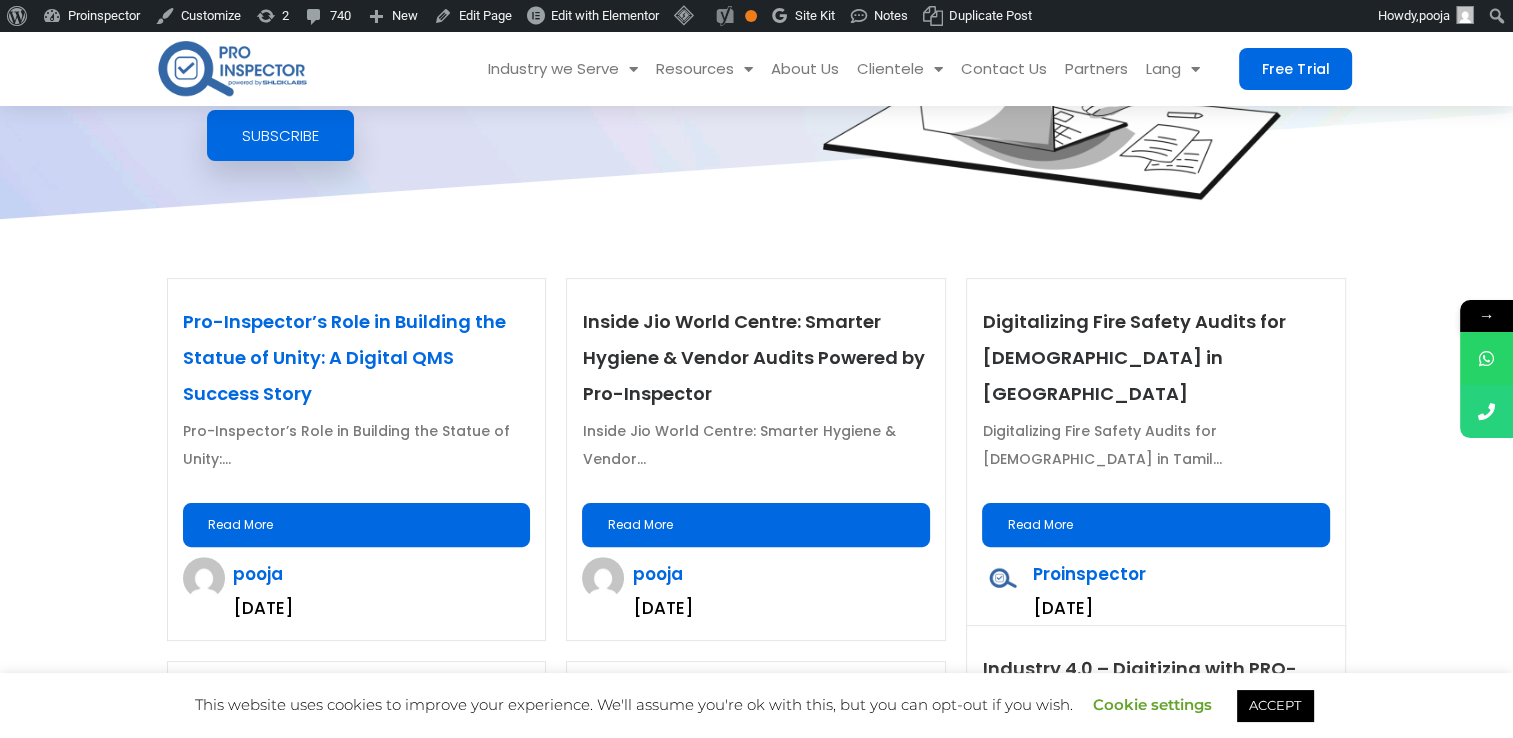 click on "Pro-Inspector’s Role in Building the Statue of Unity: A Digital QMS Success Story" at bounding box center [344, 357] 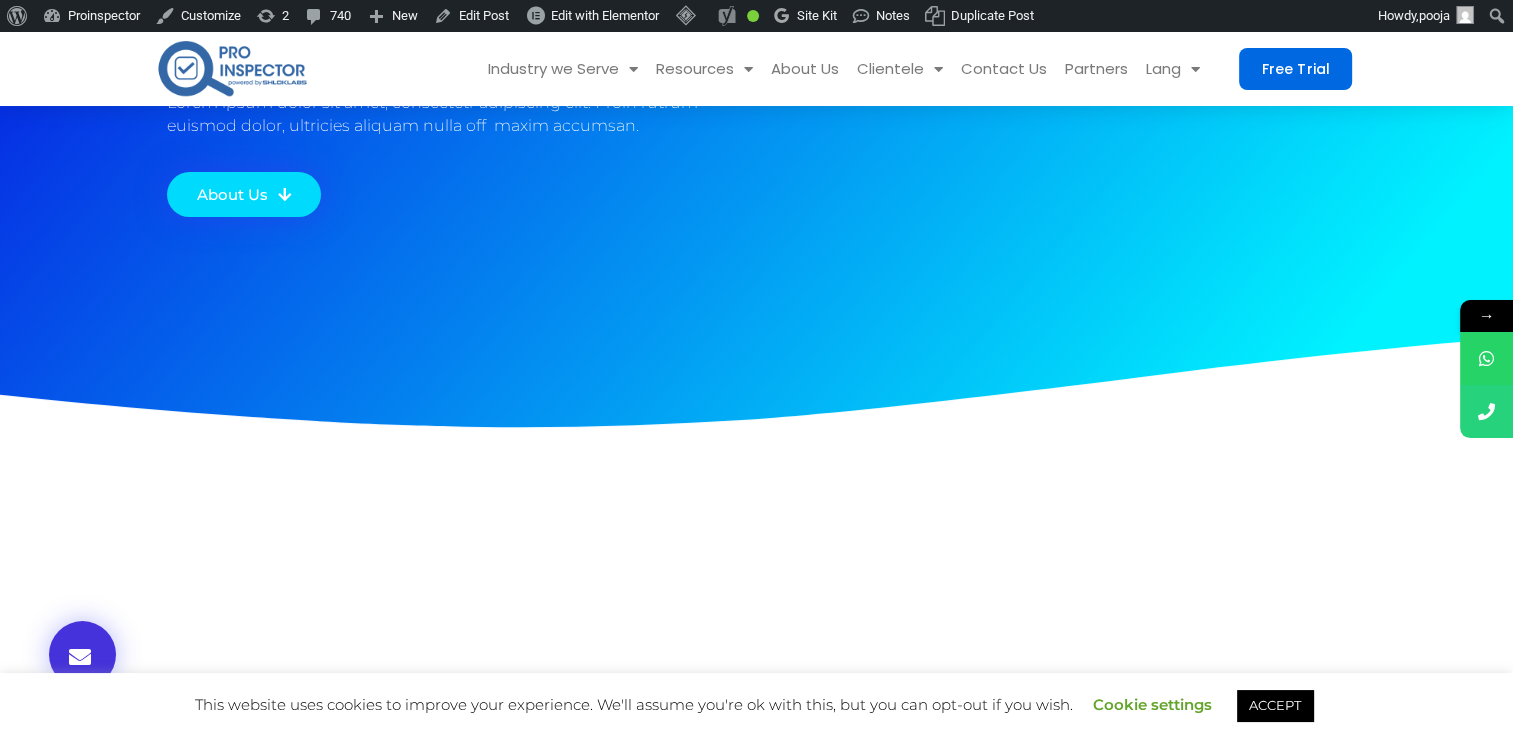 scroll, scrollTop: 0, scrollLeft: 0, axis: both 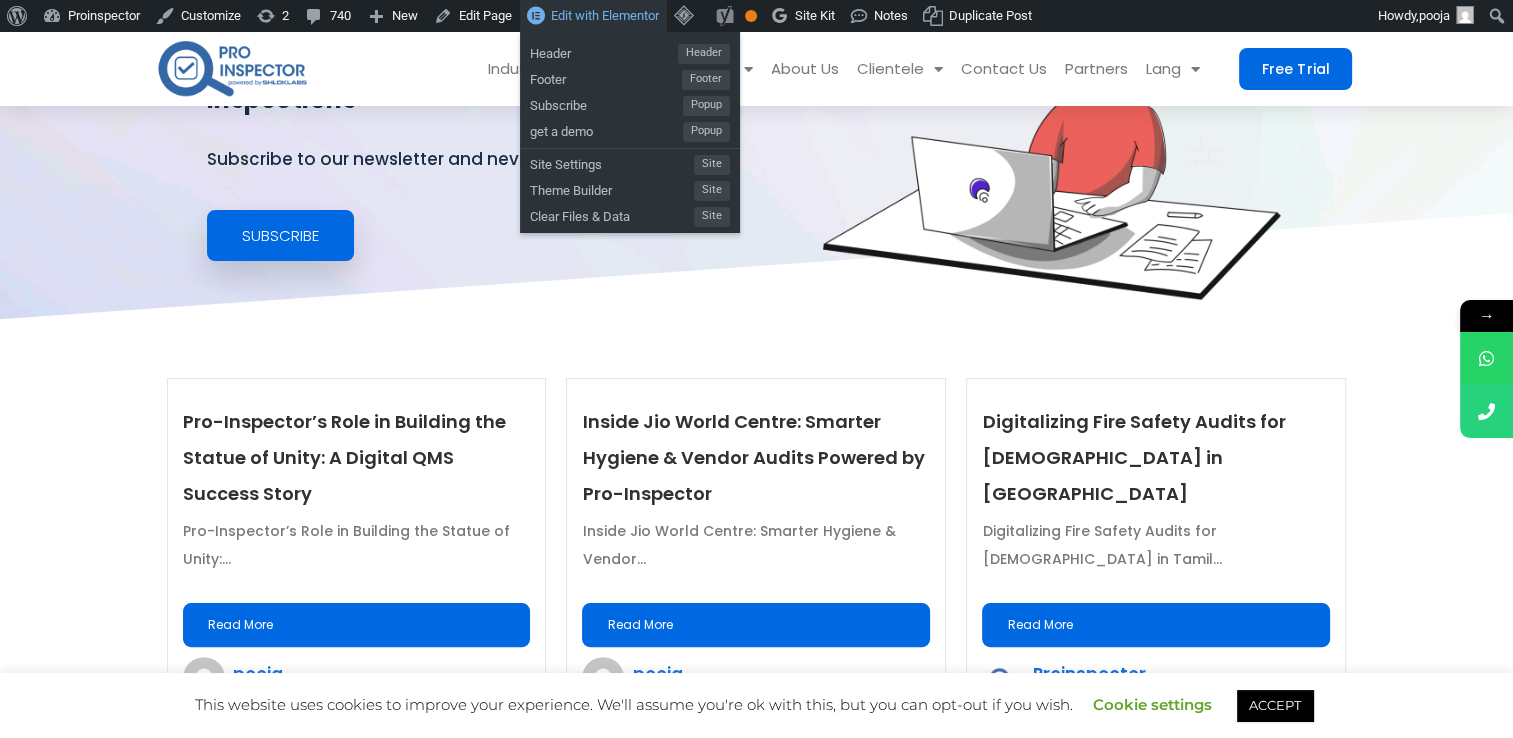 click on "Edit with Elementor" at bounding box center [593, 16] 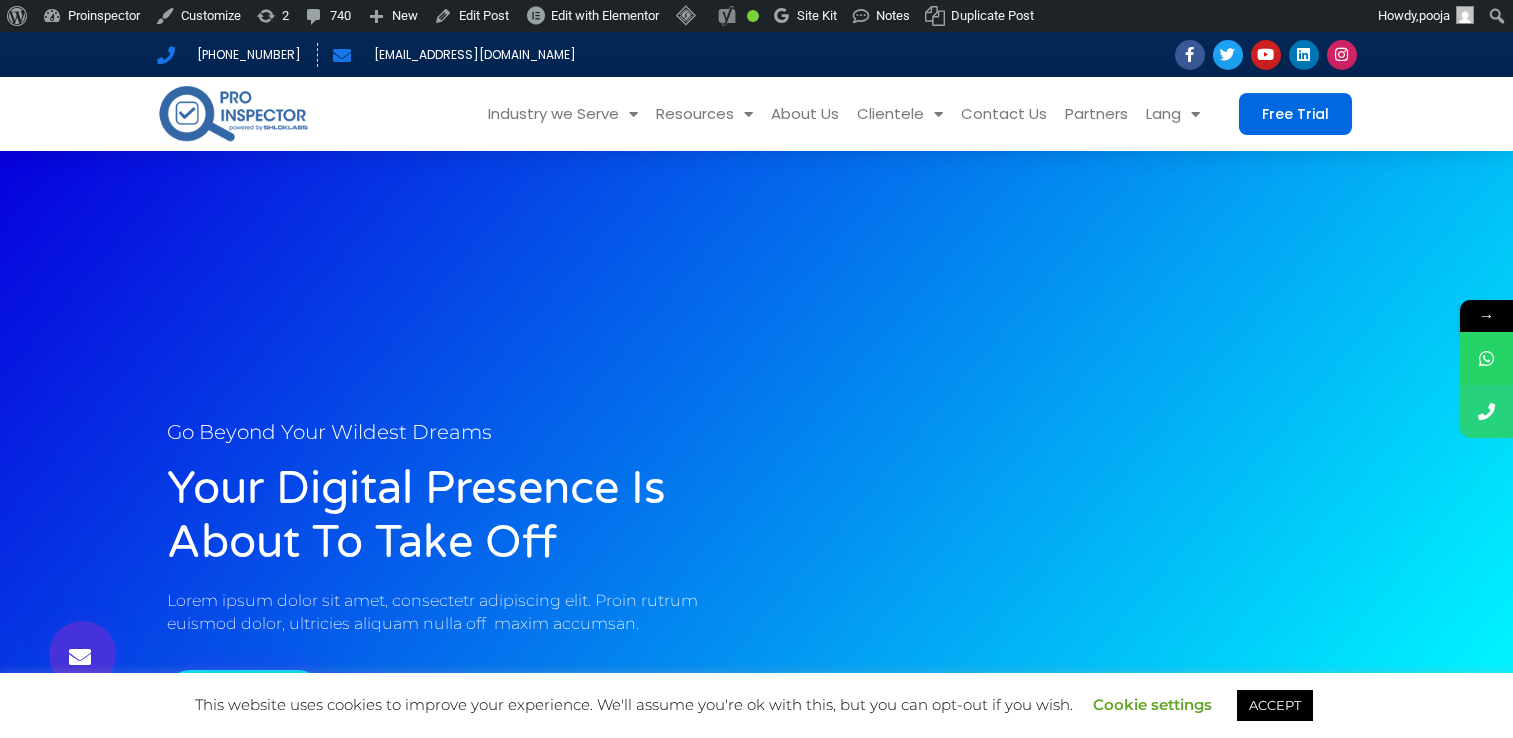scroll, scrollTop: 0, scrollLeft: 0, axis: both 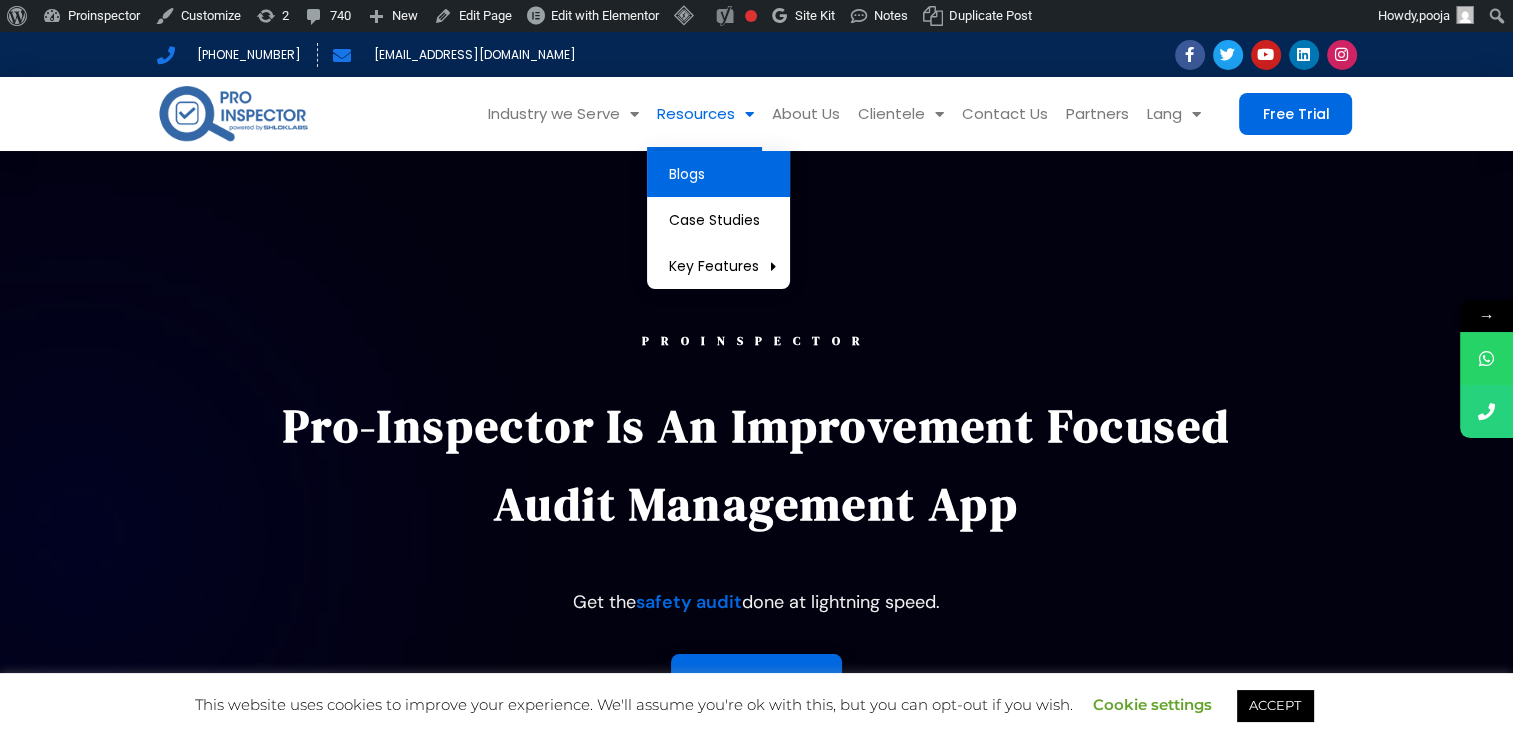 click on "Blogs" 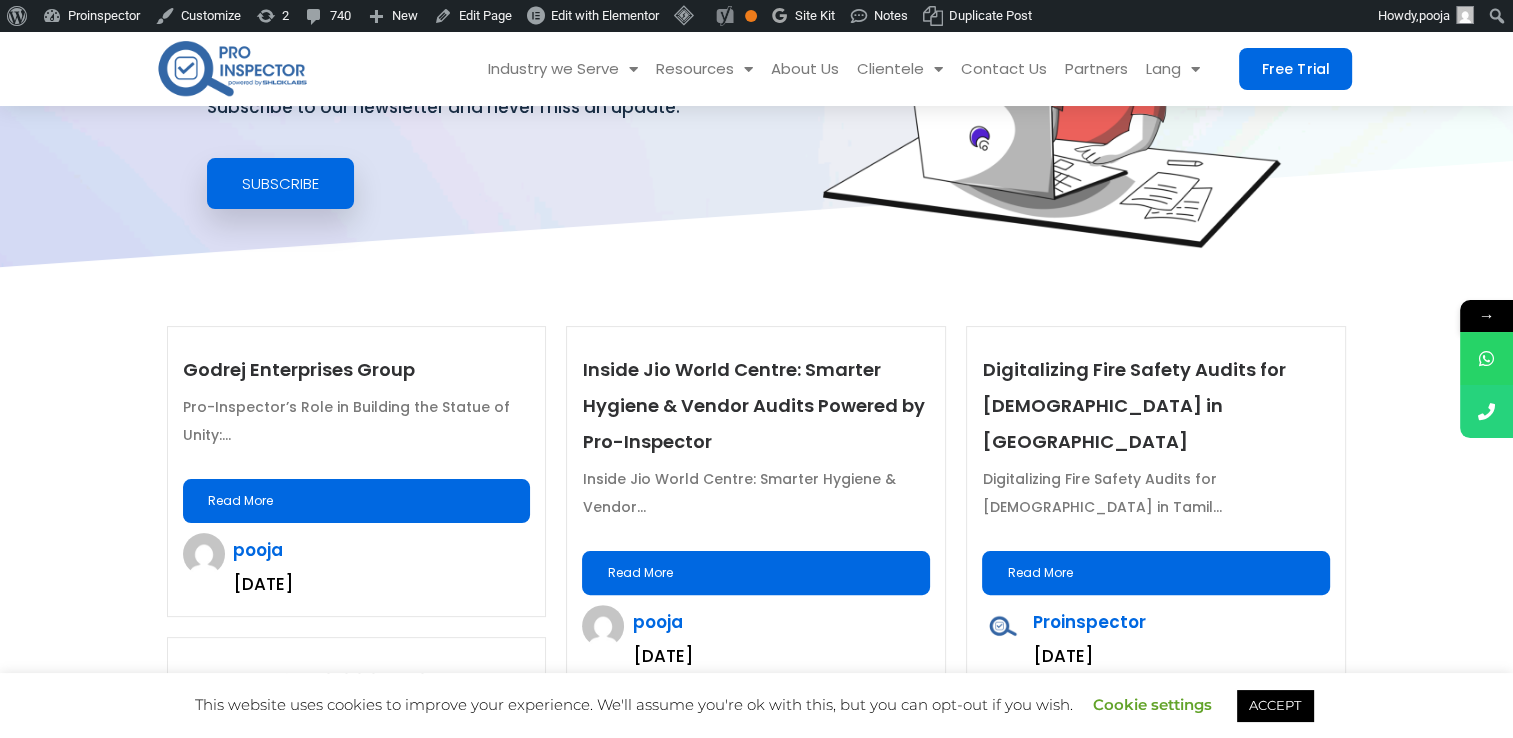 scroll, scrollTop: 400, scrollLeft: 0, axis: vertical 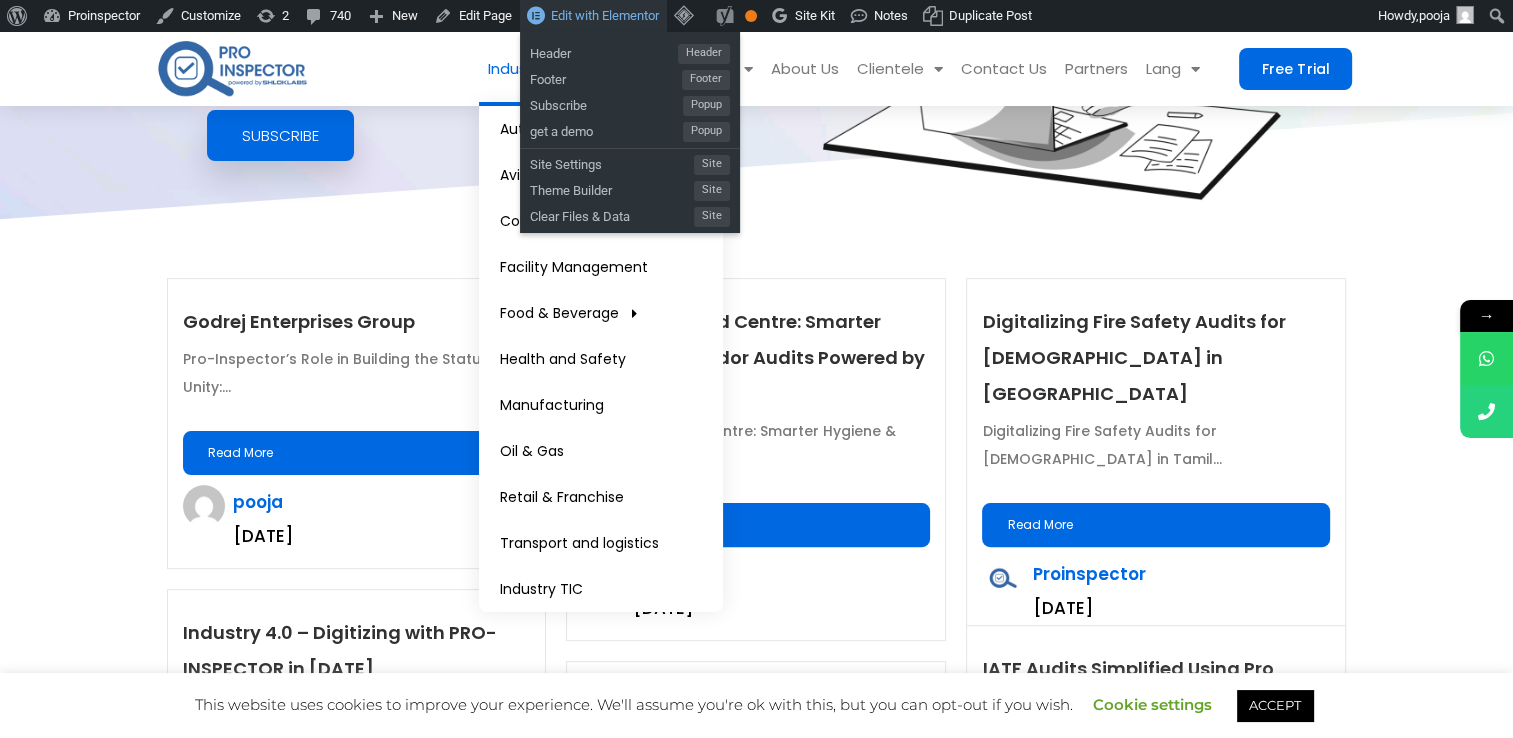 click on "Edit with Elementor" at bounding box center (605, 15) 